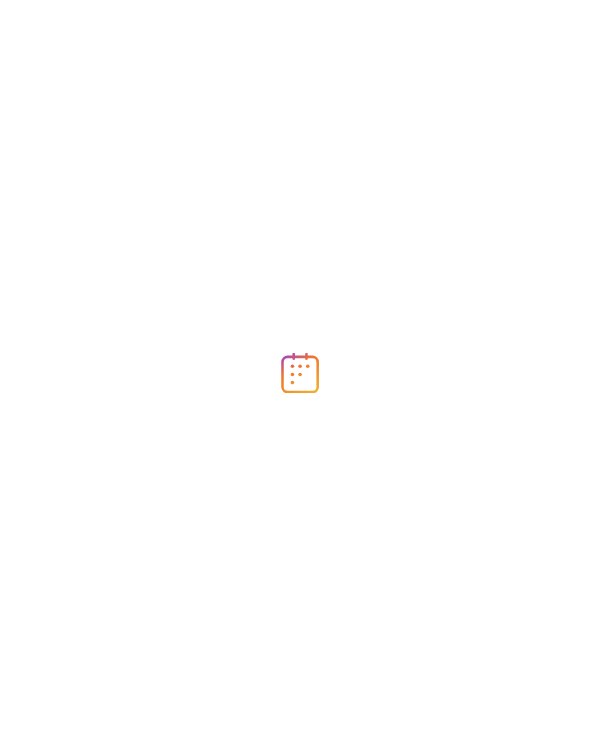 scroll, scrollTop: 0, scrollLeft: 0, axis: both 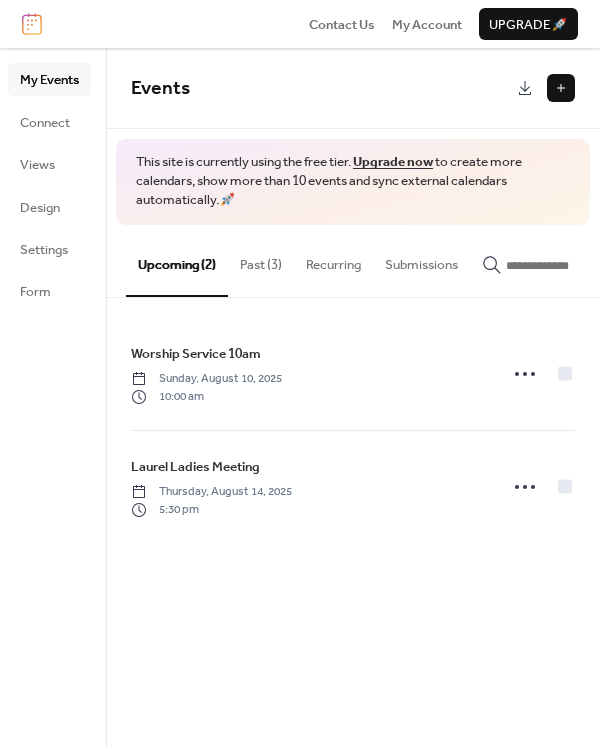 click on "Past (3)" at bounding box center (261, 260) 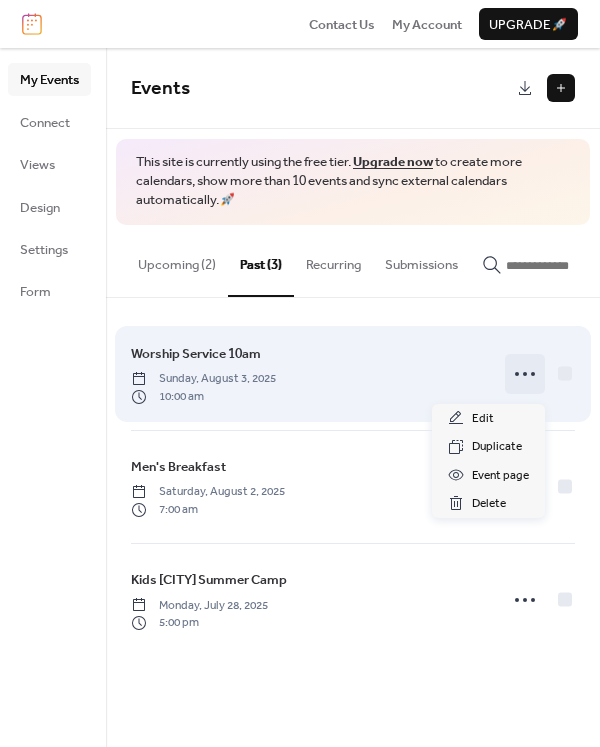 click 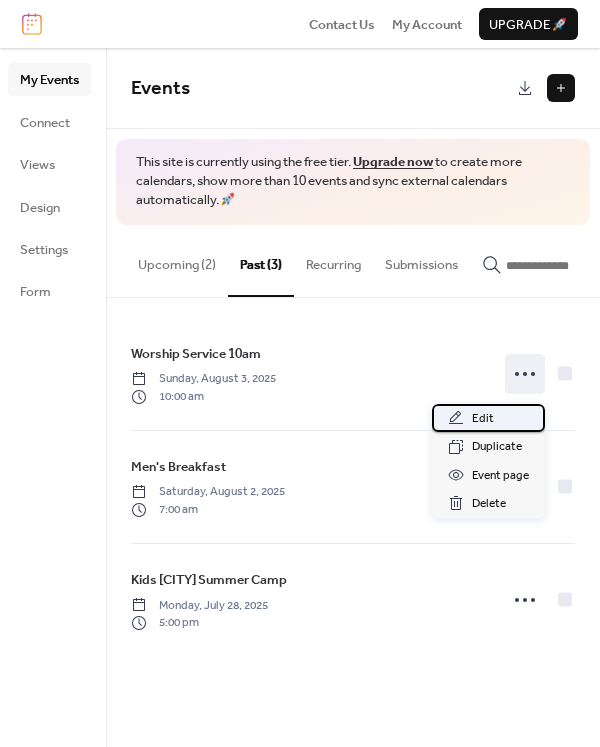 click on "Edit" at bounding box center [483, 419] 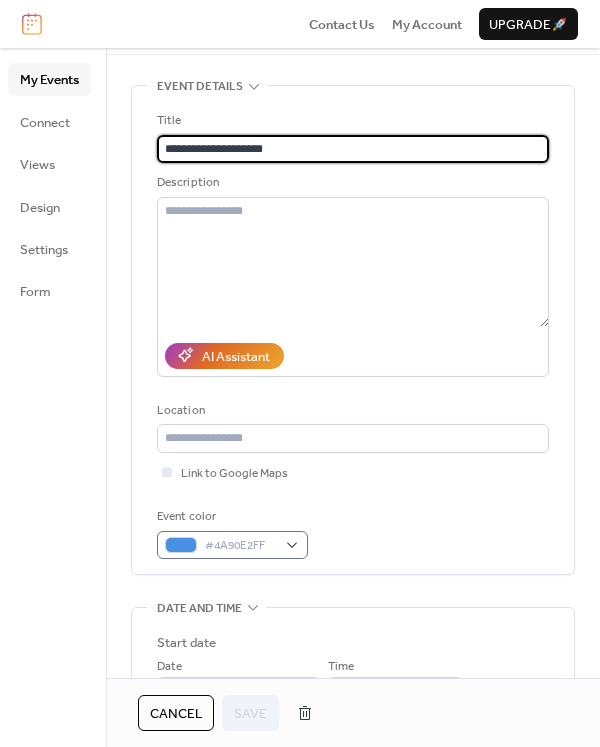 scroll, scrollTop: 200, scrollLeft: 0, axis: vertical 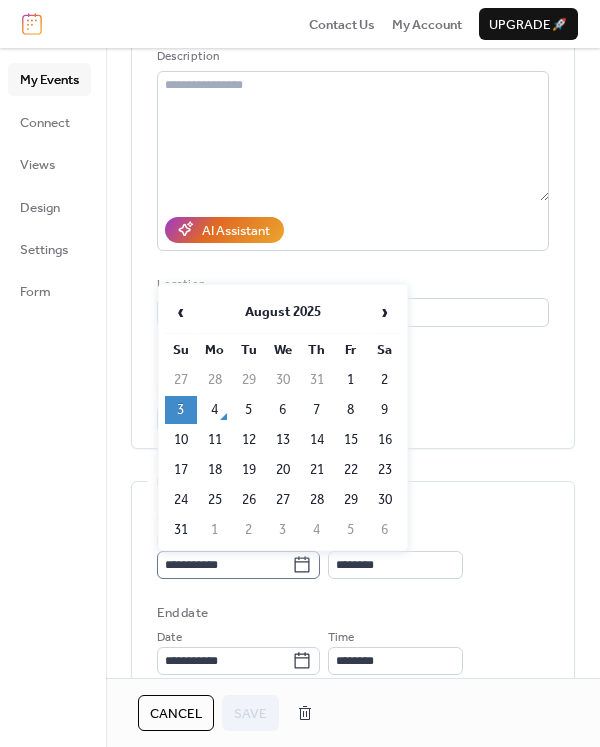click 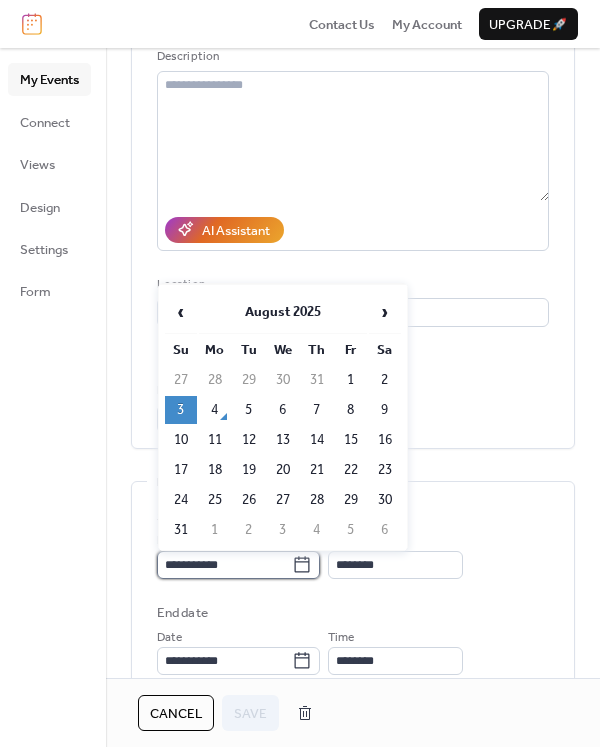 click on "**********" at bounding box center (224, 565) 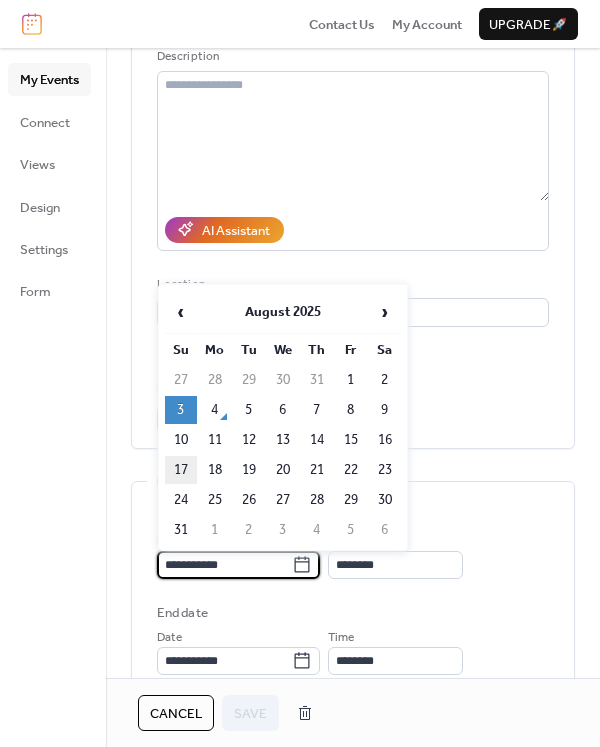 click on "17" at bounding box center (181, 470) 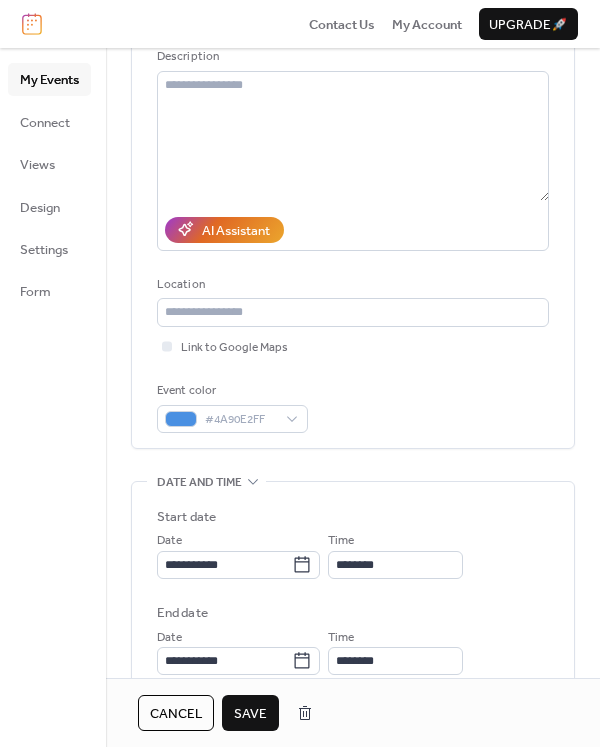 click on "Save" at bounding box center [250, 714] 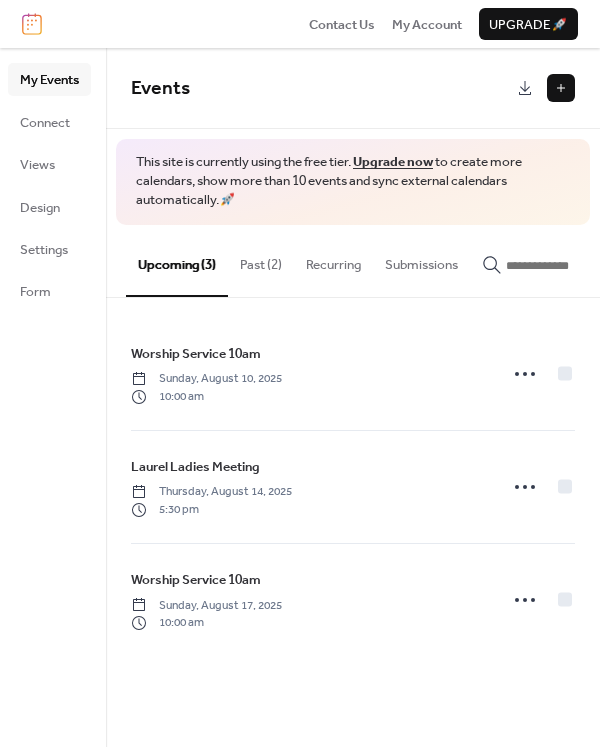 click on "Past (2)" at bounding box center (261, 260) 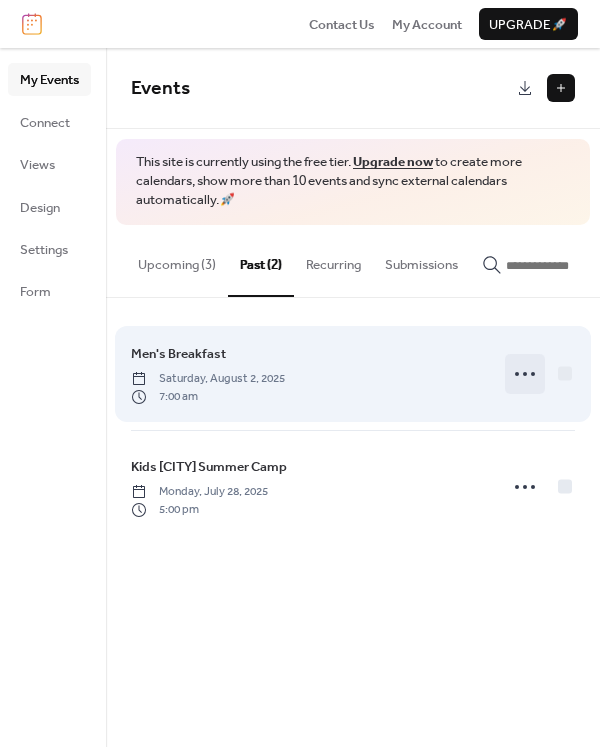 click 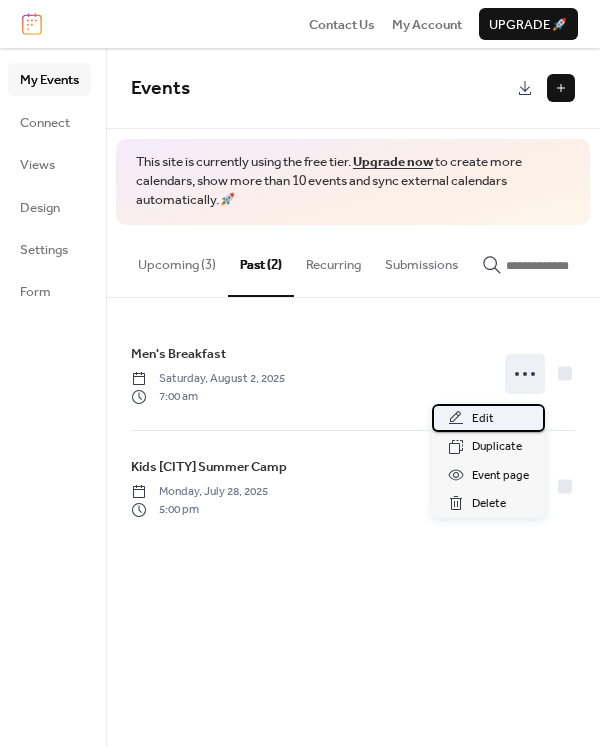 click on "Edit" at bounding box center [483, 419] 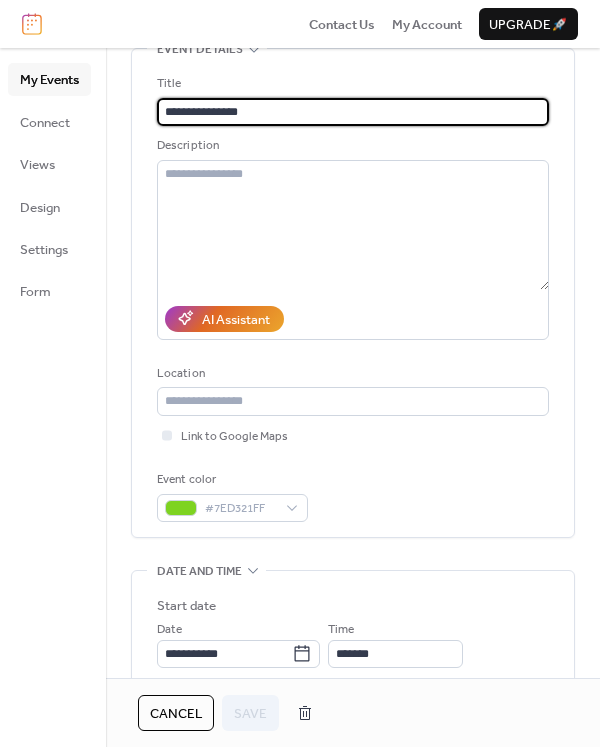 scroll, scrollTop: 300, scrollLeft: 0, axis: vertical 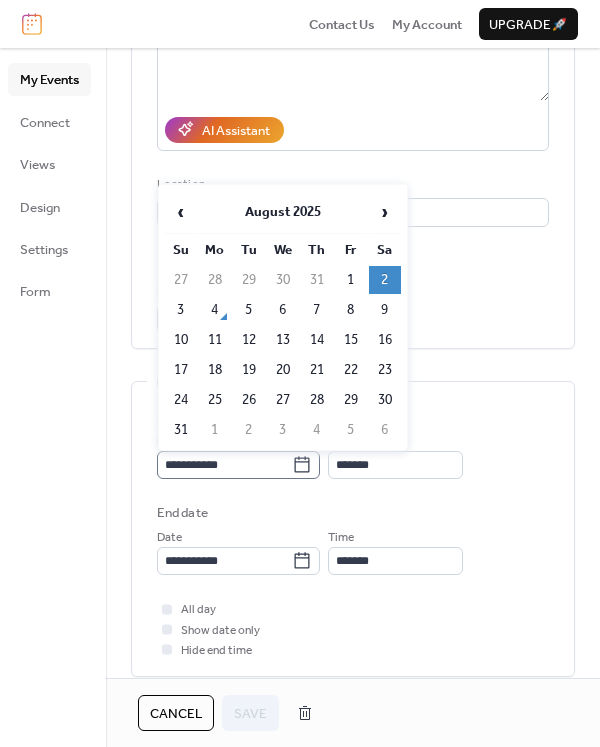 click 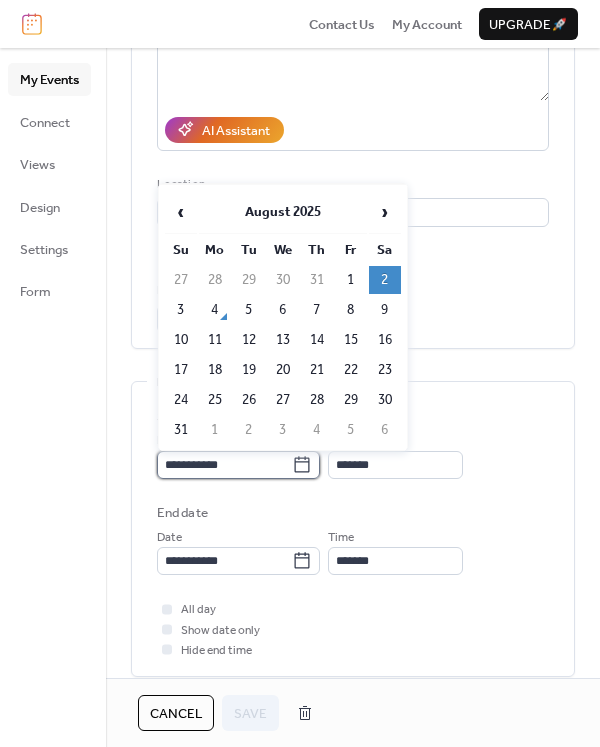 click on "**********" at bounding box center (224, 465) 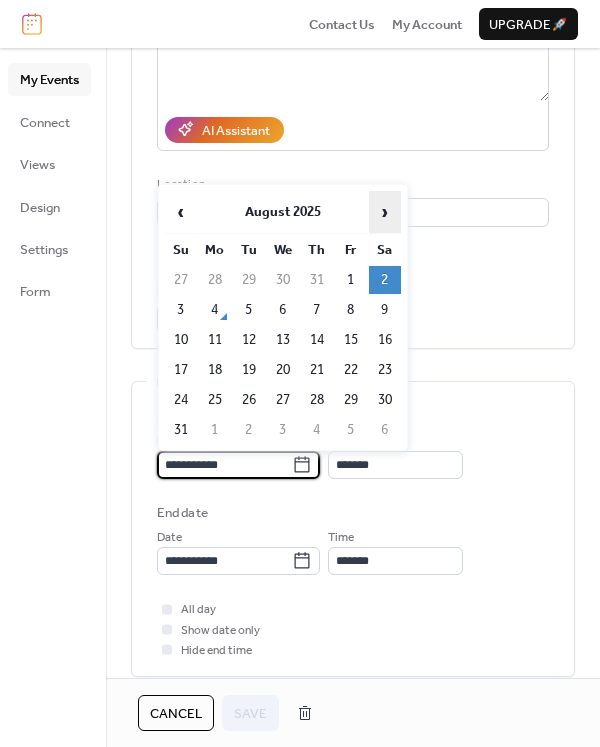 click on "›" at bounding box center [385, 212] 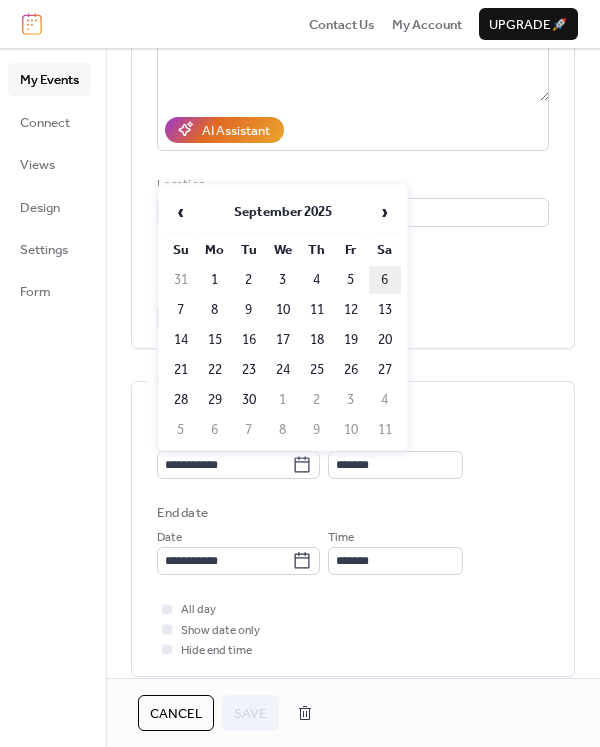 click on "6" at bounding box center (385, 280) 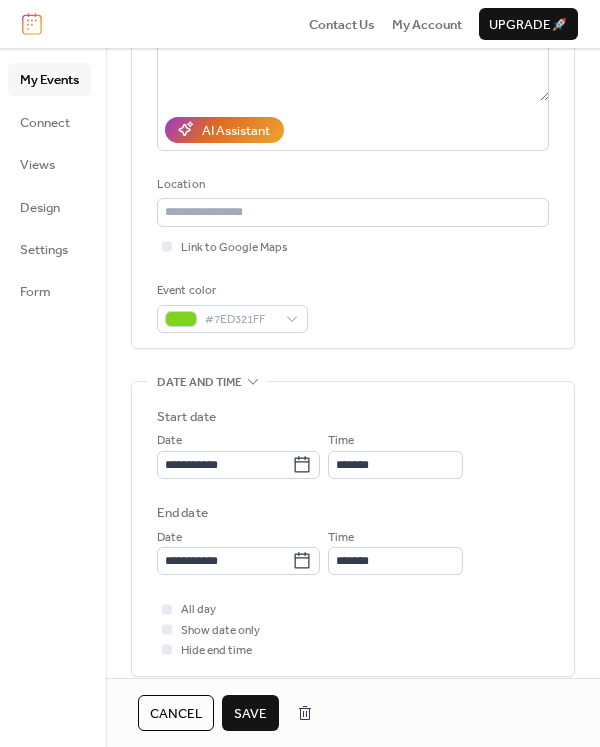 click on "Save" at bounding box center (250, 714) 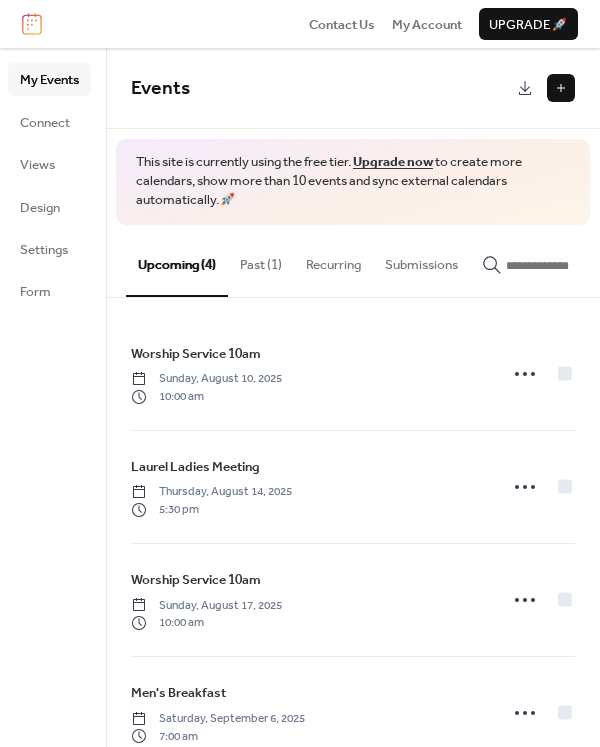 click on "Past (1)" at bounding box center (261, 260) 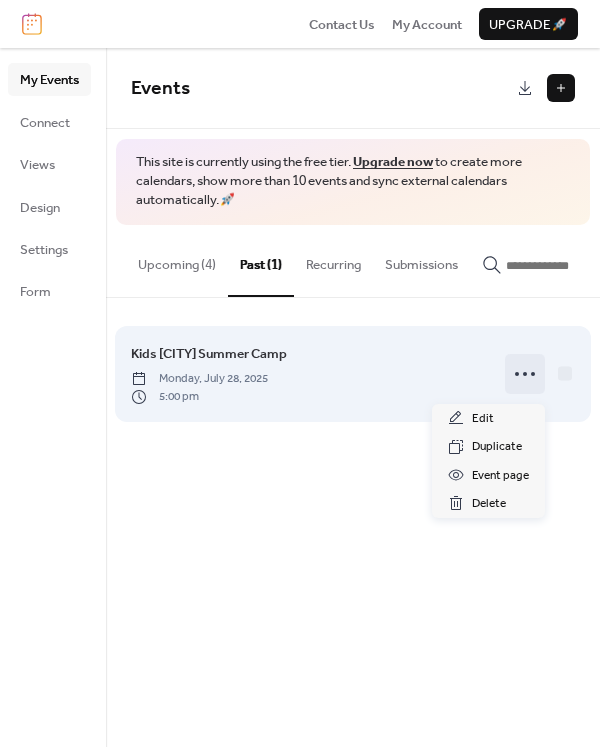 click 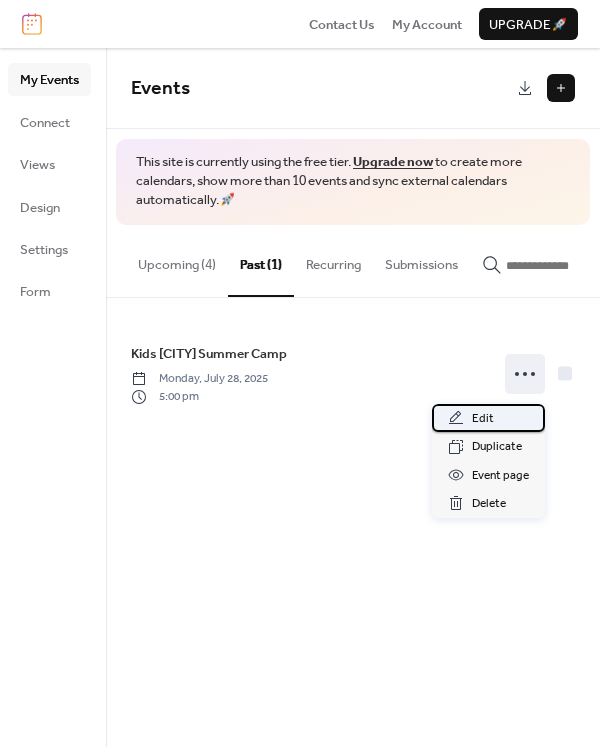 click on "Edit" at bounding box center (483, 419) 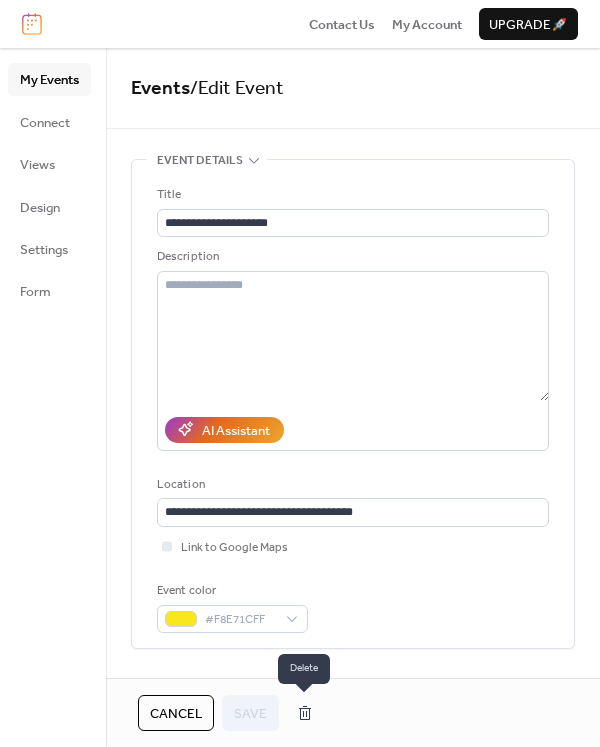 click at bounding box center [305, 713] 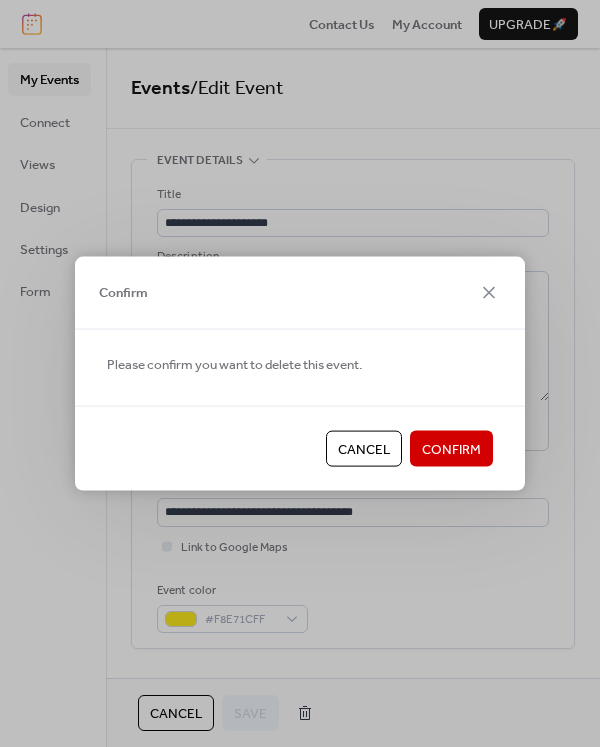 click on "Confirm" at bounding box center [451, 450] 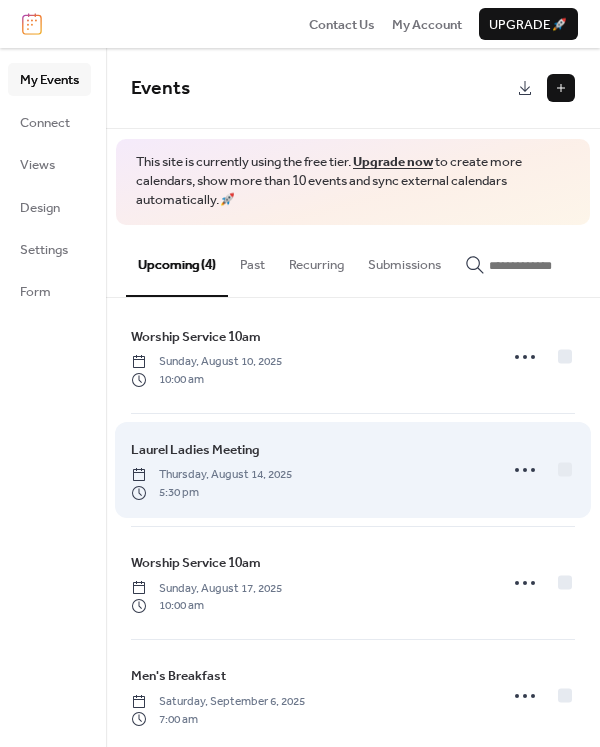 scroll, scrollTop: 0, scrollLeft: 0, axis: both 